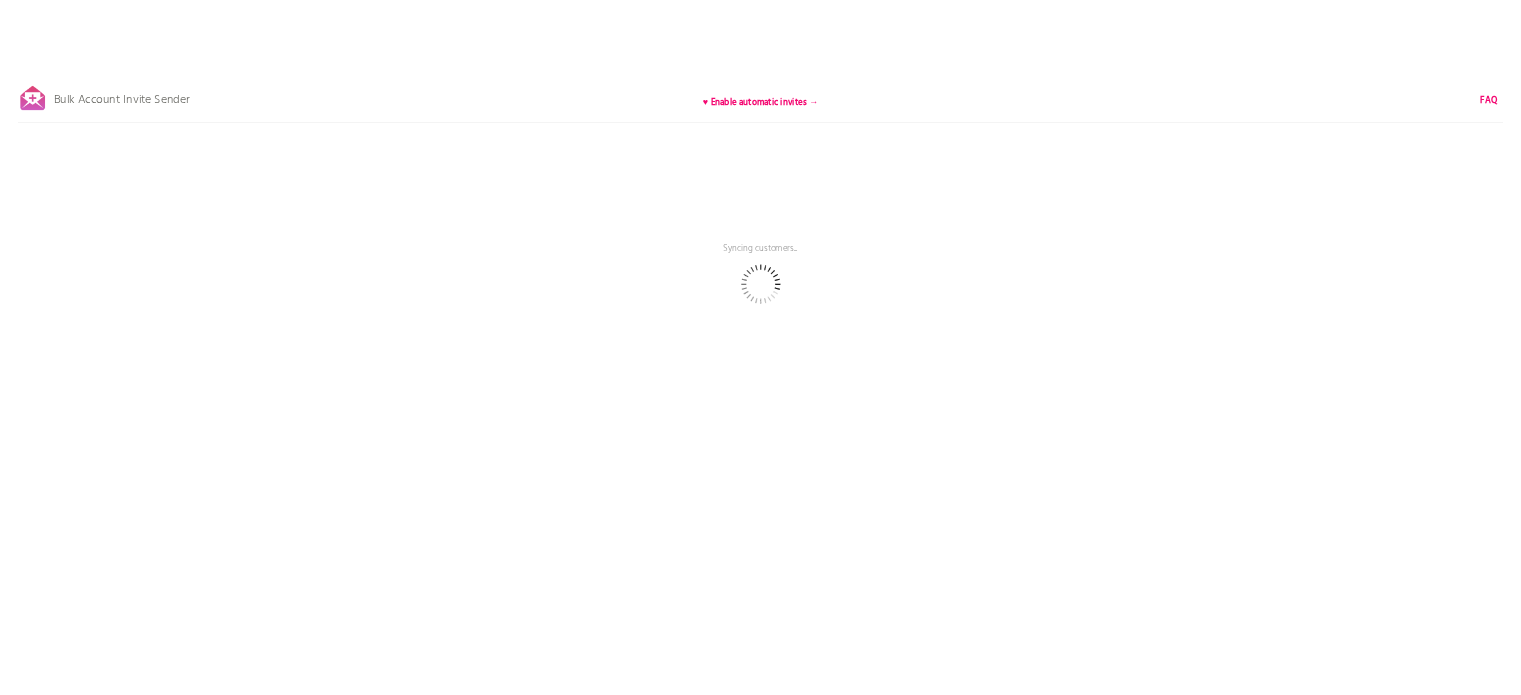scroll, scrollTop: 0, scrollLeft: 0, axis: both 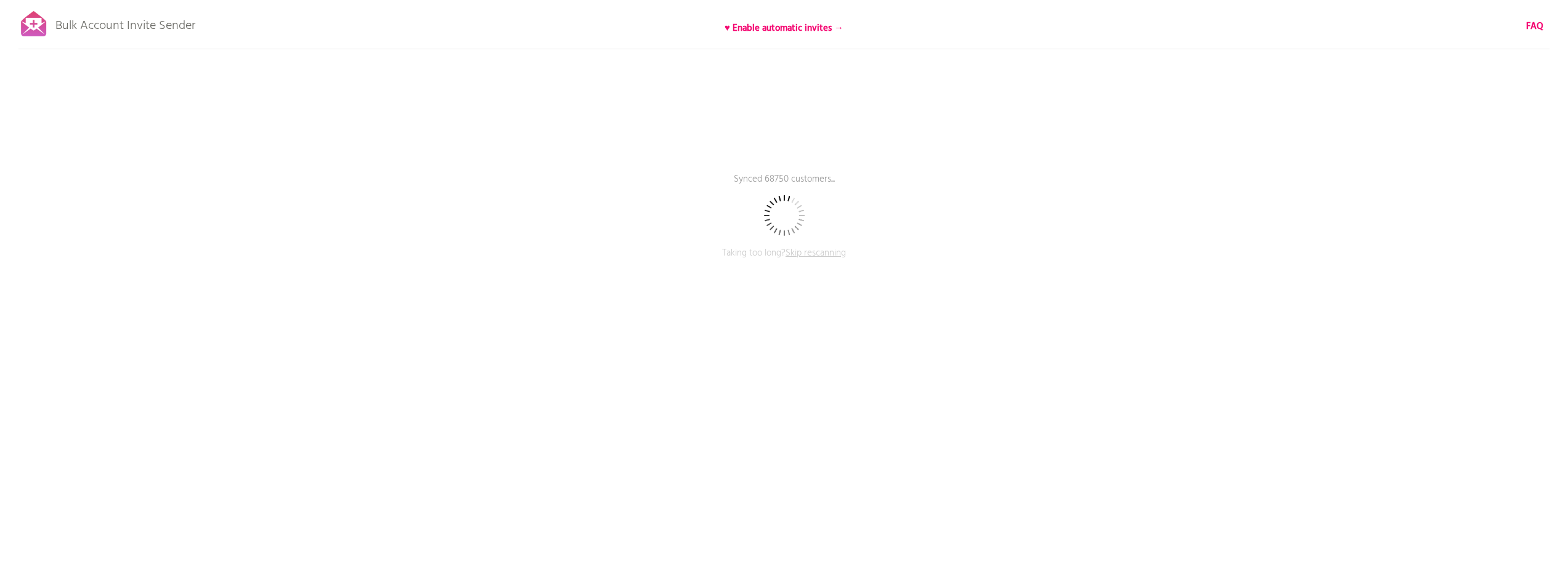click on "Bulk Account Invite Sender
♥ Enable automatic invites →
FAQ
Synced 68750 customers...
Pause sending
(This can take up to 30 mins)
What's next? Ensure new customers activate their accounts going forward:
Set up automatic ongoing invites →
Back to rescan & compose
Taking too long?  Skip rescanning
Prepare your email
Step 1:  Click here  to edit your template.
We use the 'customer account invite' template you have already set up in Shopify,
complete with support for liquid variables.
Step 2: Test it out.
Enter an email address  of a customer account you own  to send it a real test invite.
Make sure the account status is  not already enabled , otherwise the email won't send.
Loading...
Send a test email to
angela@salemcp.com
Send Test" at bounding box center [784, 216] 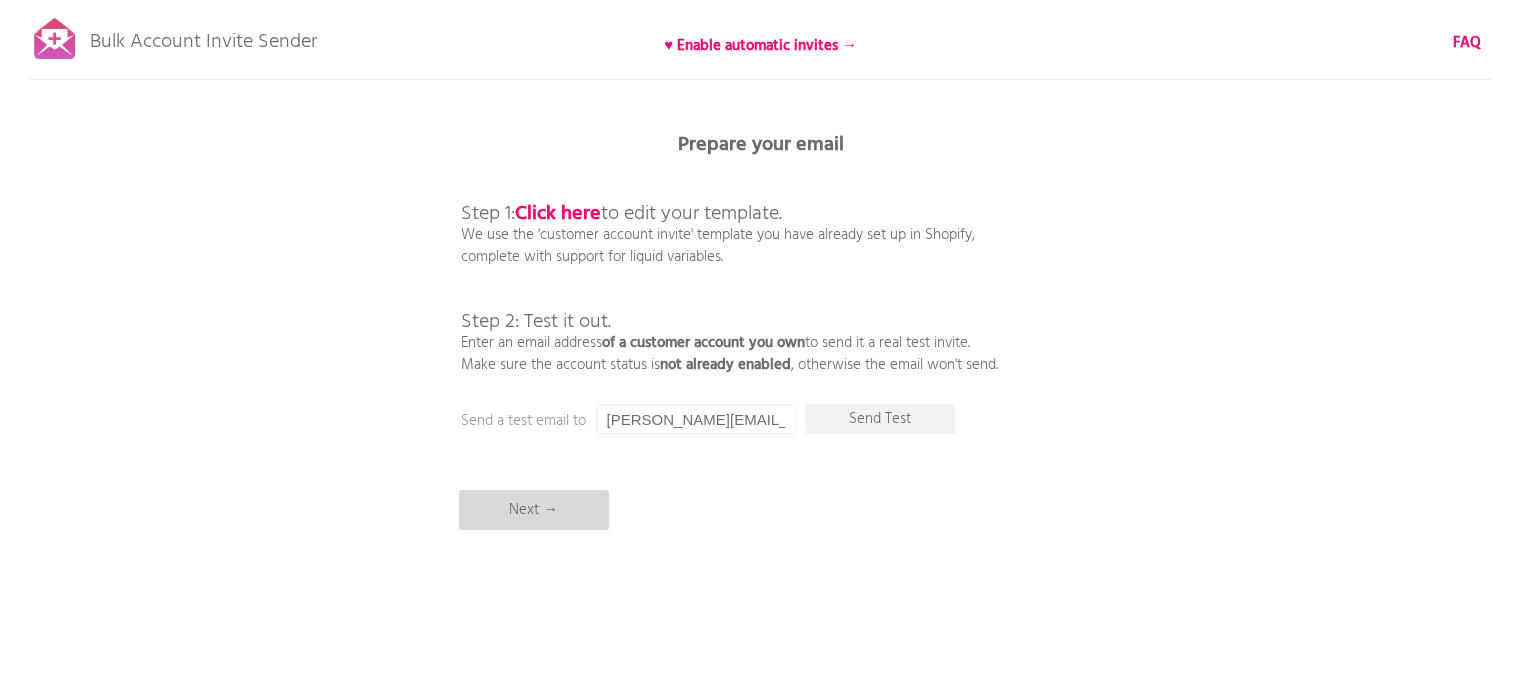 click on "Next →" at bounding box center [534, 510] 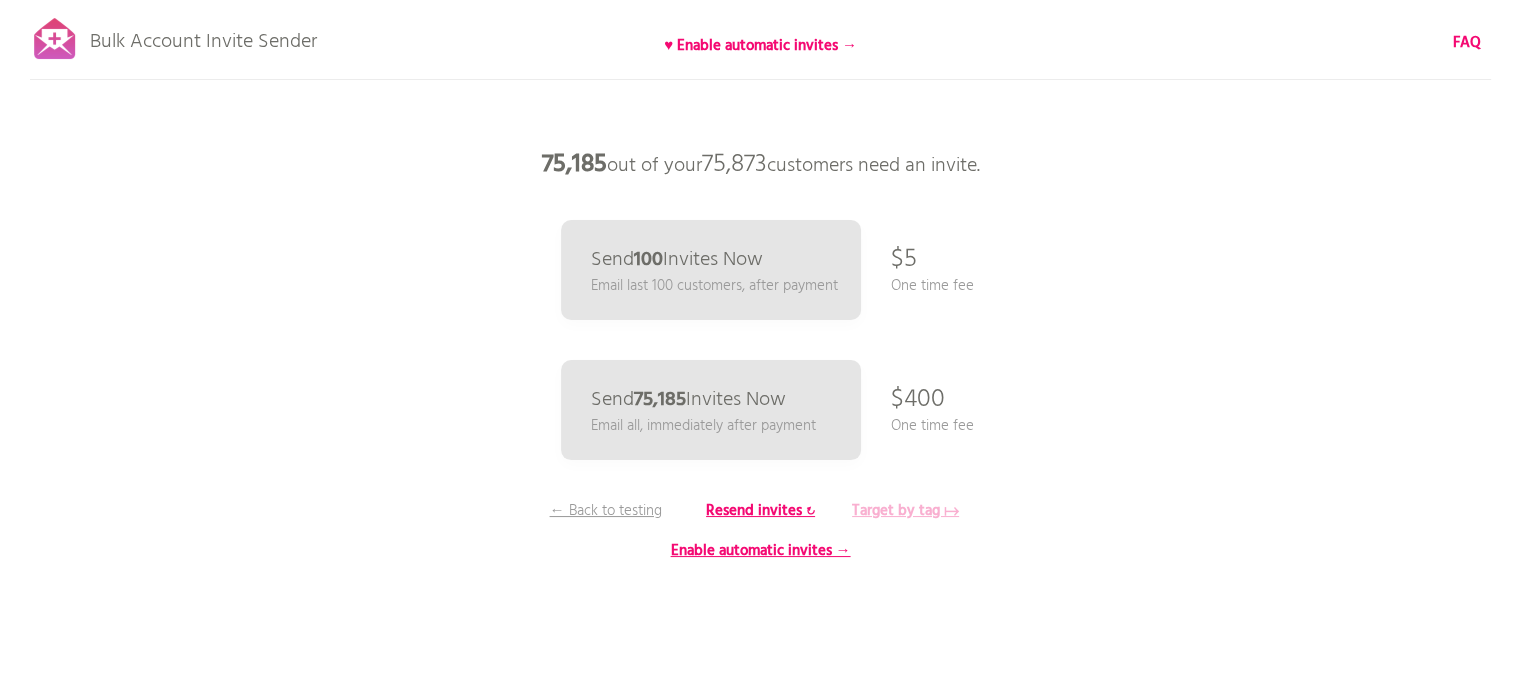 click on "Target by tag ↦" at bounding box center (905, 511) 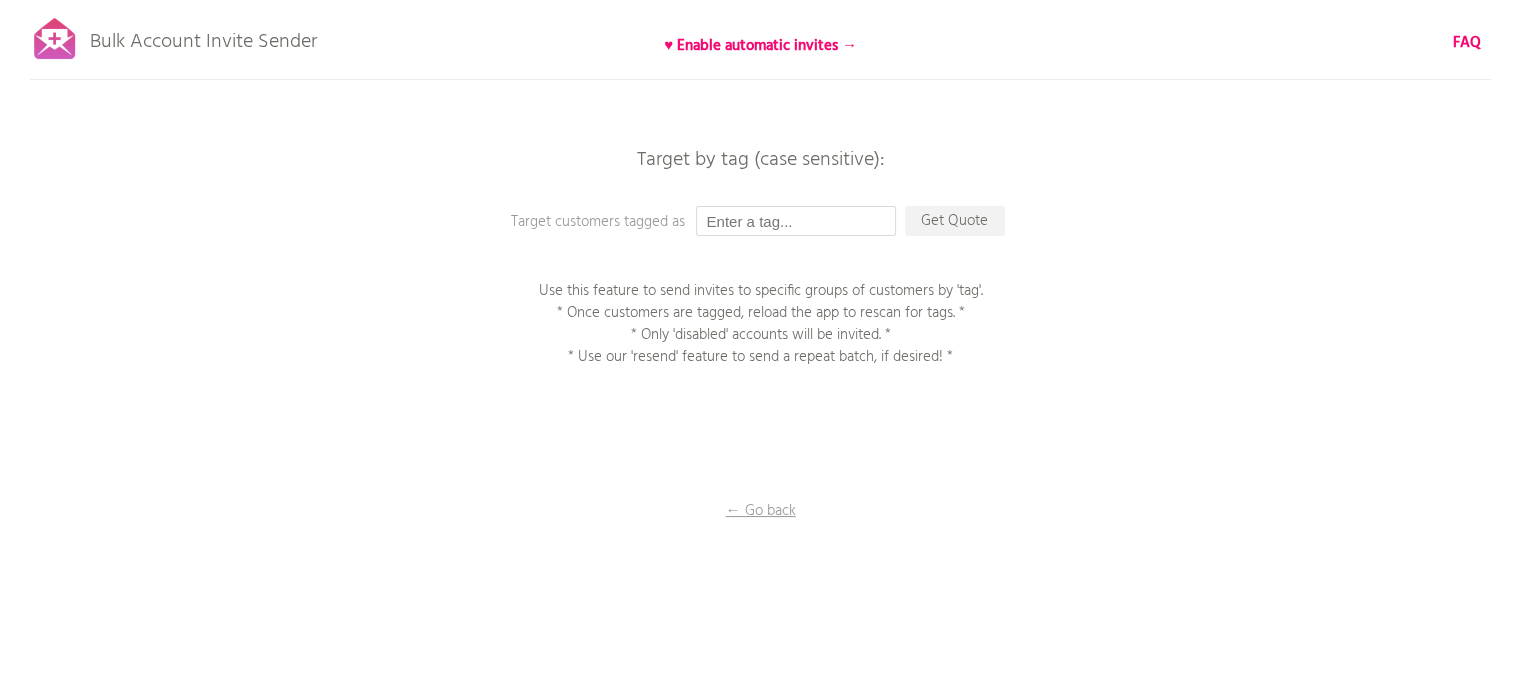 click at bounding box center (796, 221) 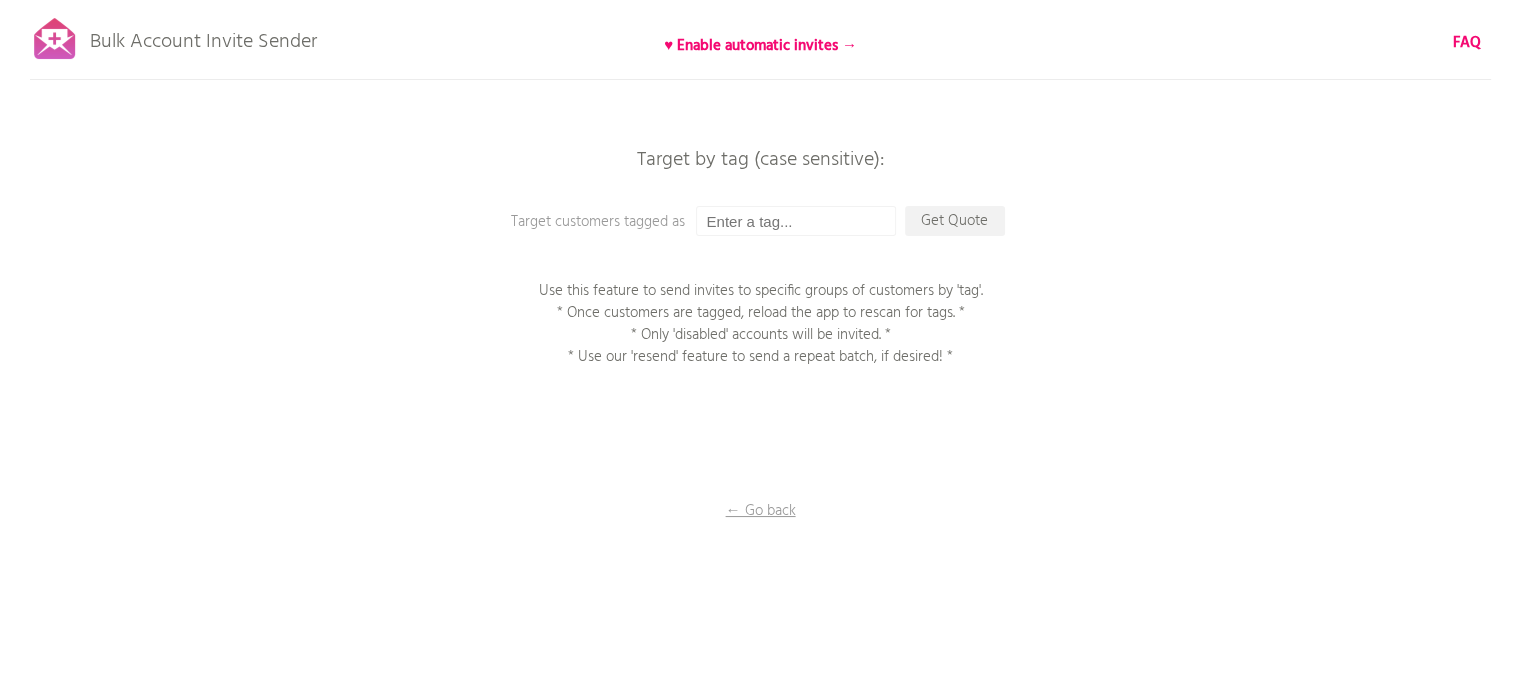 click on "Bulk Account Invite Sender
♥ Enable automatic invites →
FAQ
Synced all customers!
Pause sending
(This can take up to 30 mins)
What's next? Ensure new customers activate their accounts going forward:
Set up automatic ongoing invites →
Back to rescan & compose
Taking too long?  Skip rescanning
Prepare your email
Step 1:  Click here  to edit your template.
We use the 'customer account invite' template you have already set up in Shopify,
complete with support for liquid variables.
Step 2: Test it out.
Enter an email address  of a customer account you own  to send it a real test invite.
Make sure the account status is  not already enabled , otherwise the email won't send.
Next →
Send a test email to
angela@salemcp.com
Send Test
Get Quote" at bounding box center (760, 350) 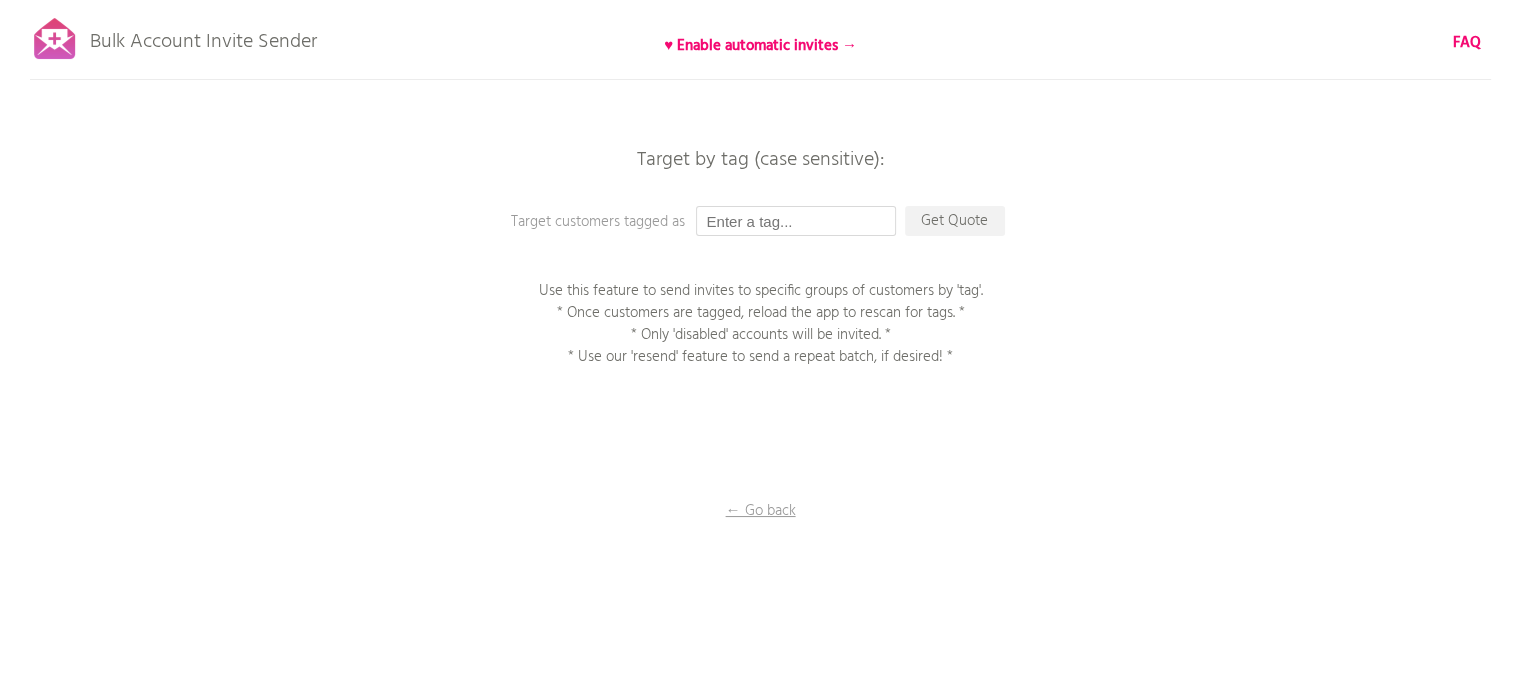 click at bounding box center [796, 221] 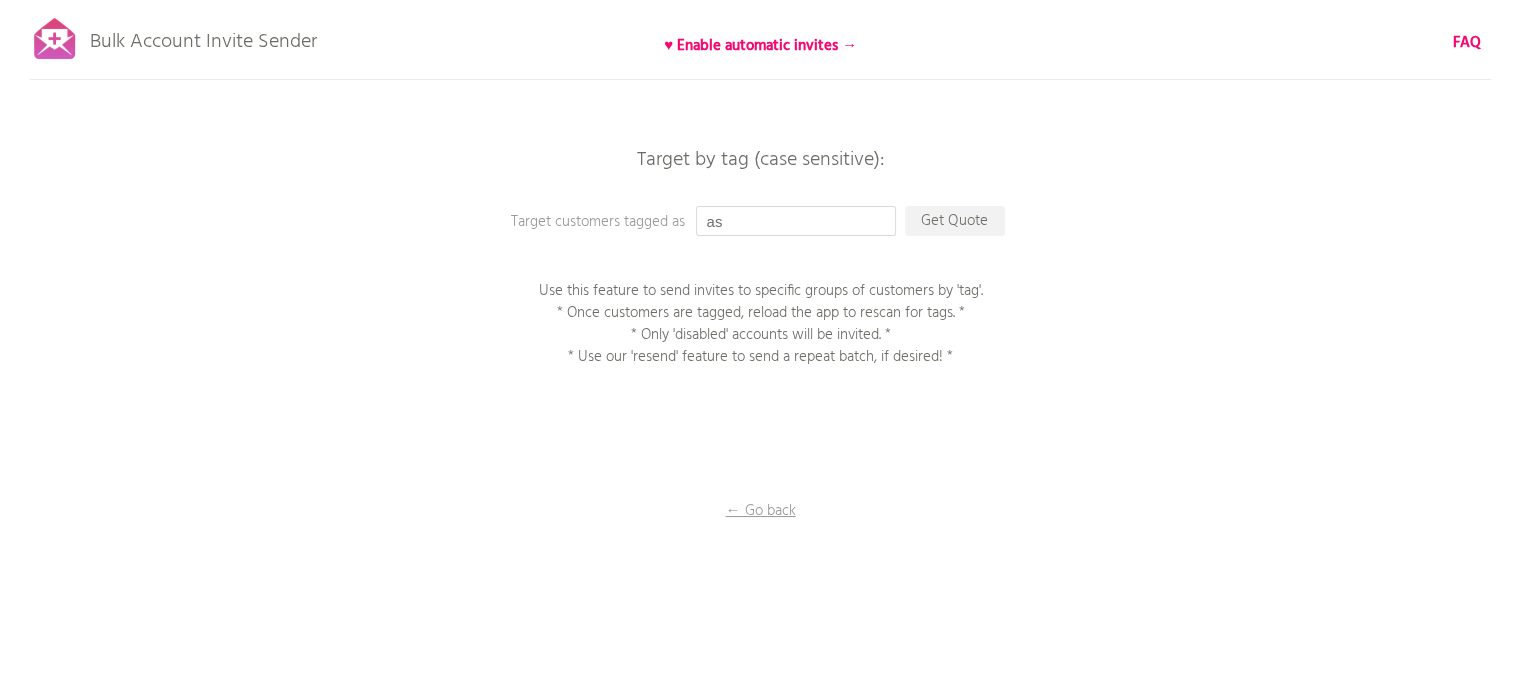 type on "a" 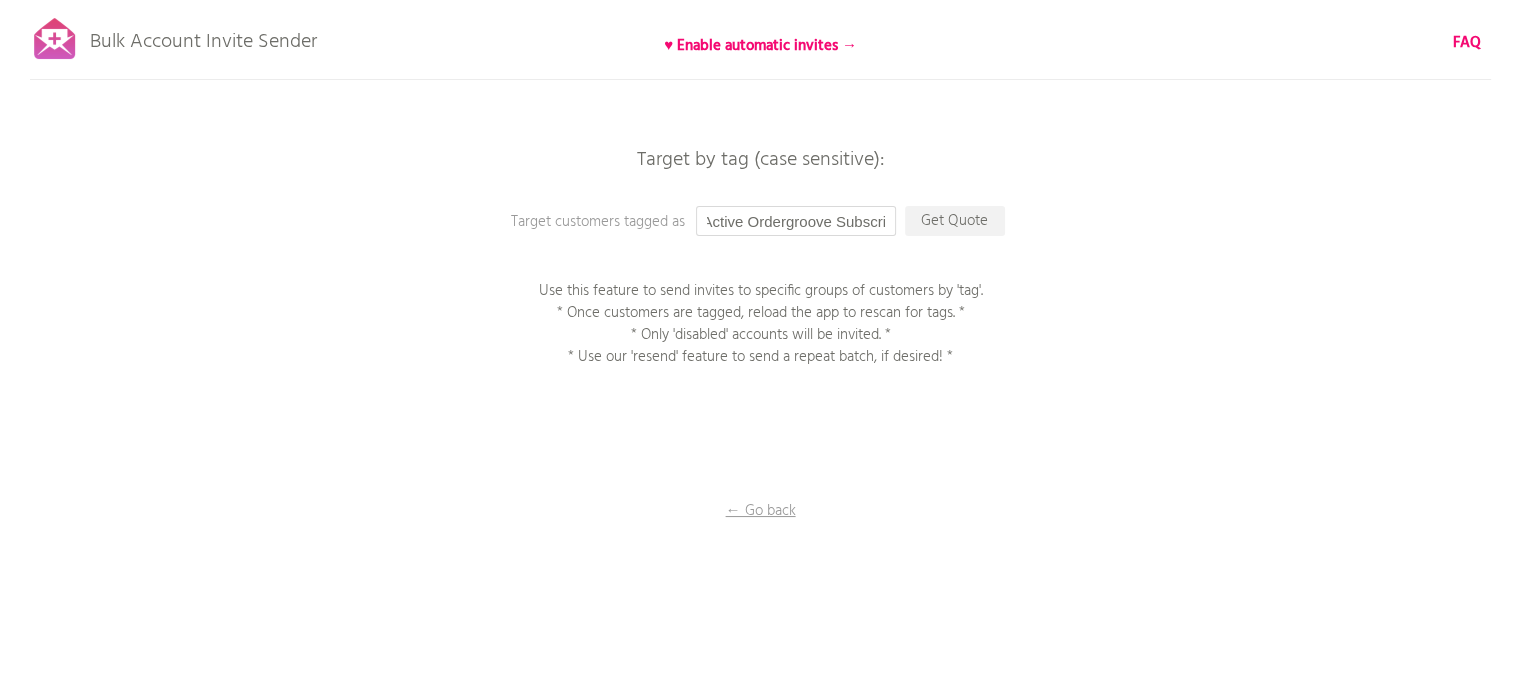 scroll, scrollTop: 0, scrollLeft: 20, axis: horizontal 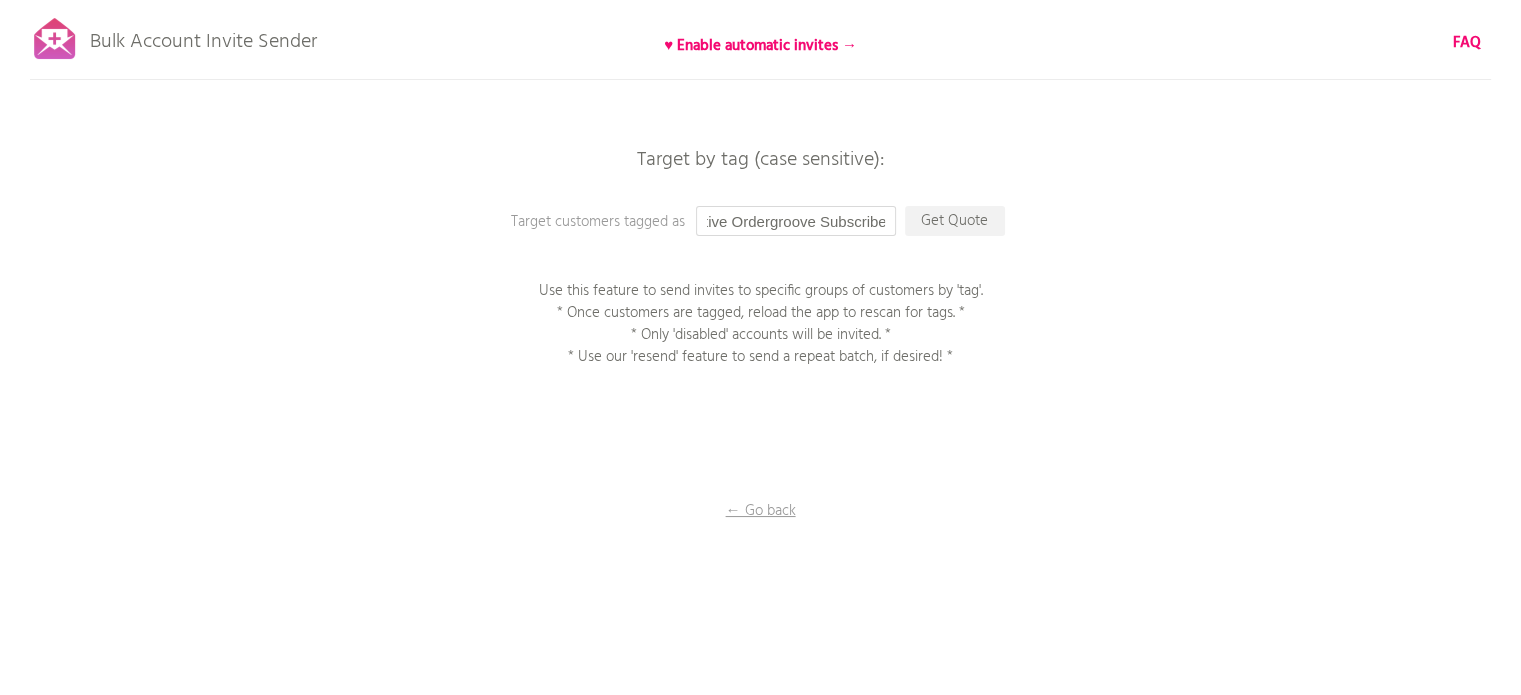 click on "Active Ordergroove Subscribe" at bounding box center (796, 221) 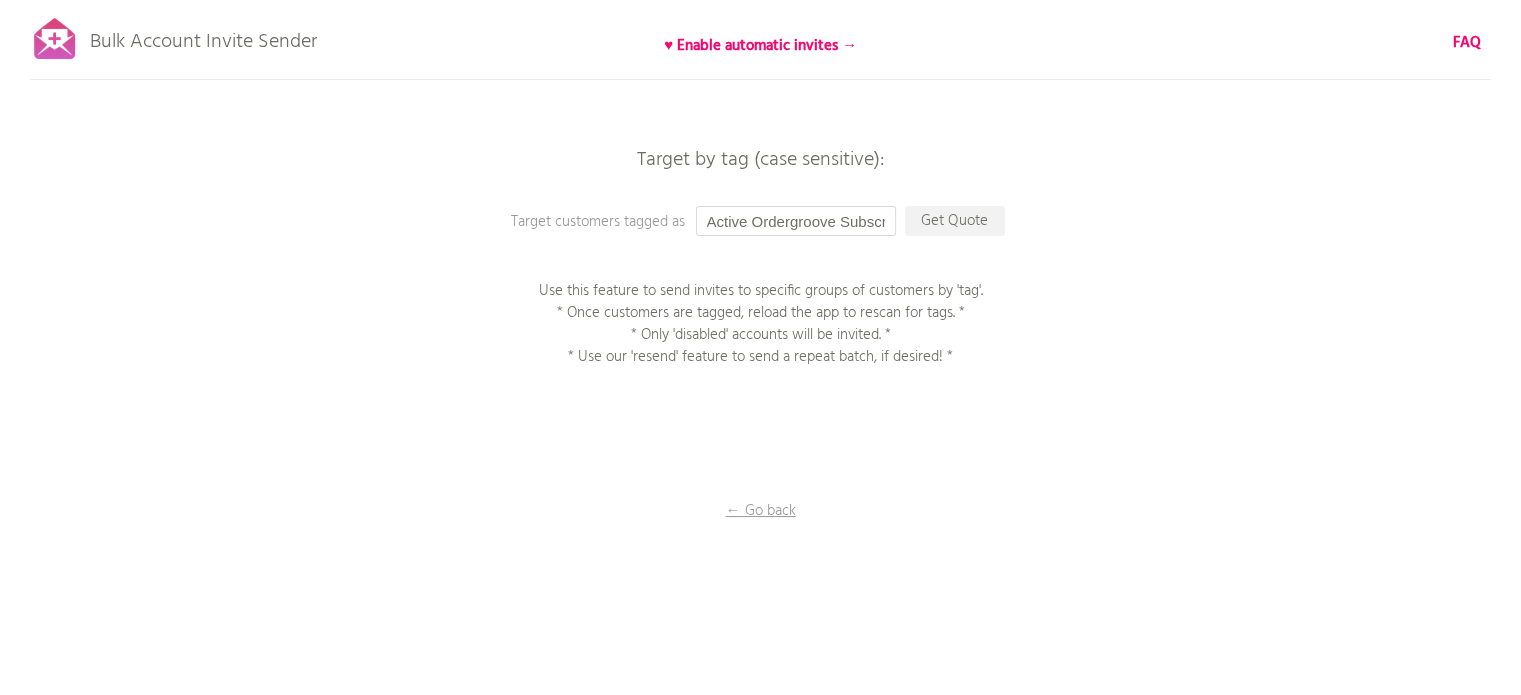 scroll, scrollTop: 0, scrollLeft: 21, axis: horizontal 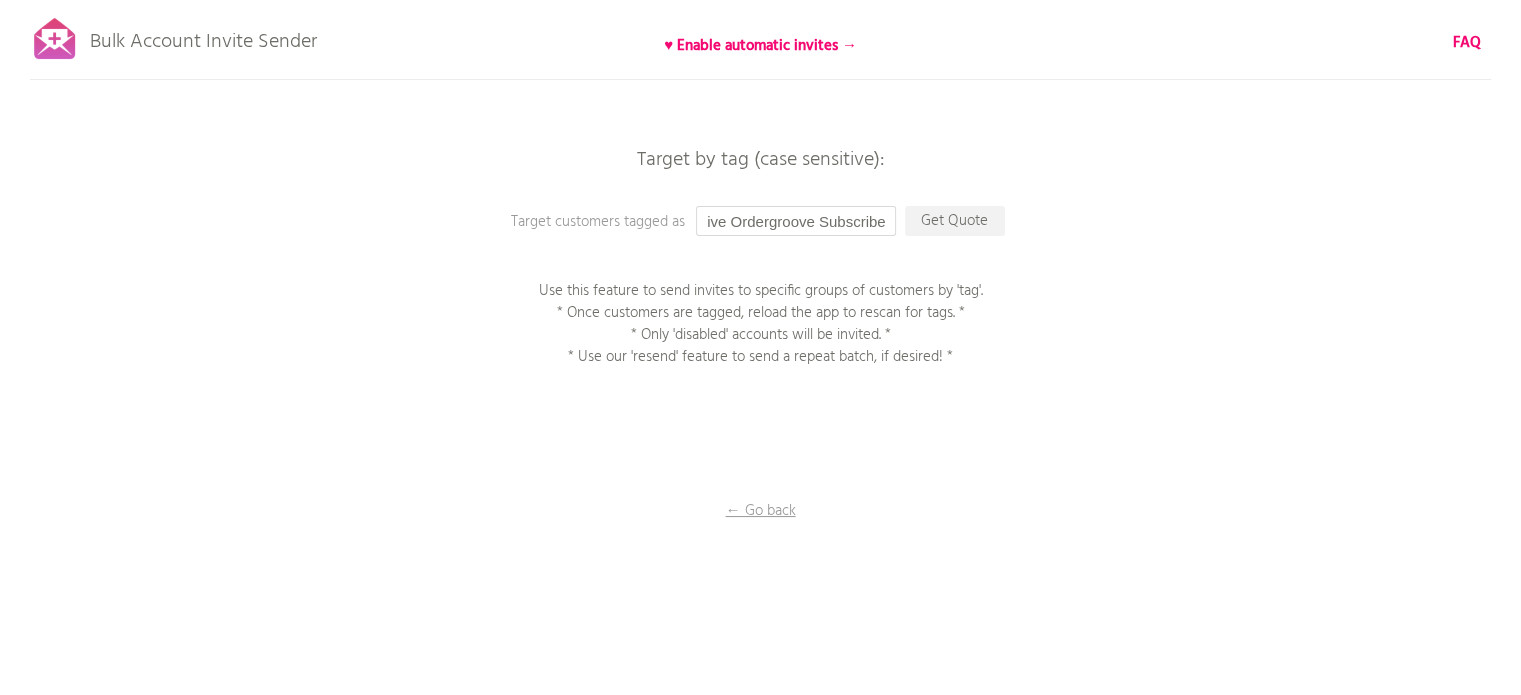 drag, startPoint x: 818, startPoint y: 223, endPoint x: 894, endPoint y: 227, distance: 76.105194 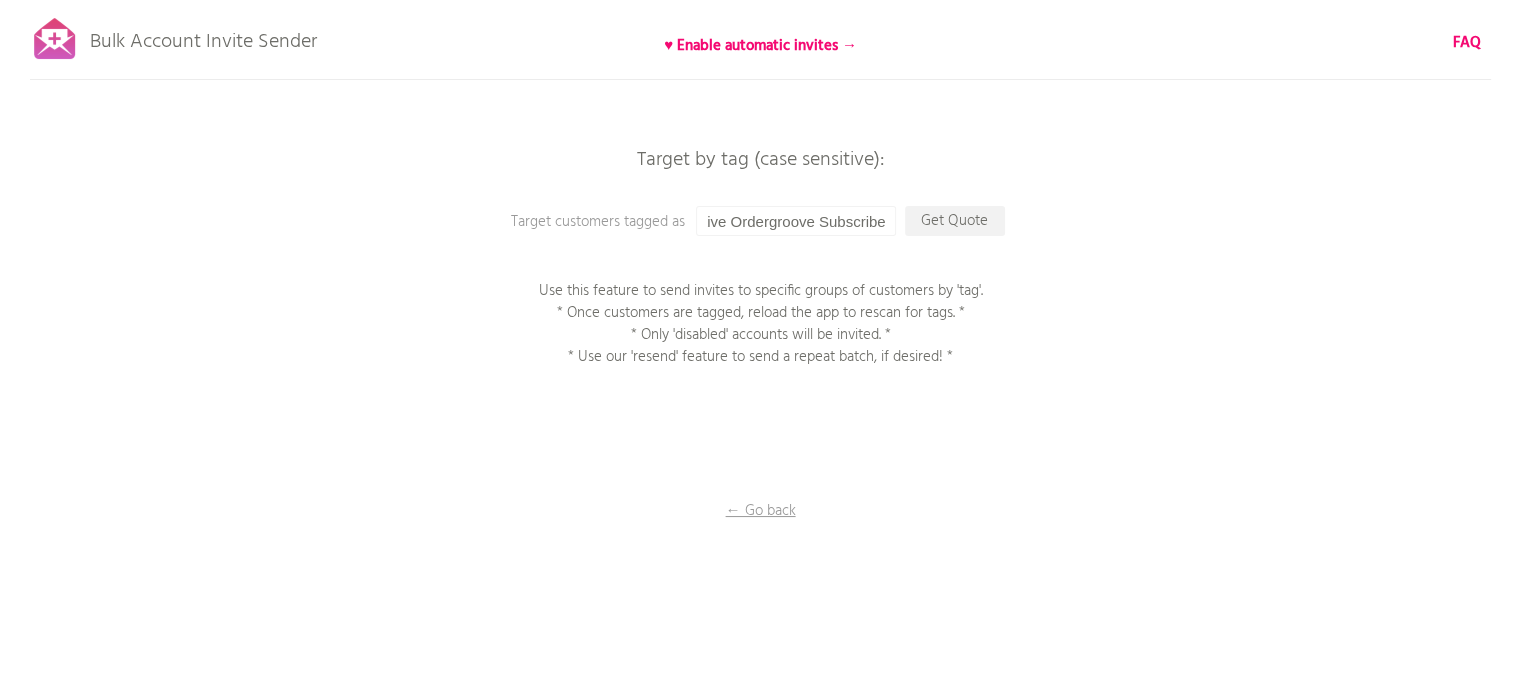 click on "Use this feature to send invites to specific groups of customers by 'tag'.
* Once customers are tagged, reload the app to rescan for tags. *
* Only 'disabled' accounts will be invited. *
* Use our 'resend' feature to send a repeat batch, if desired! *" at bounding box center (761, 324) 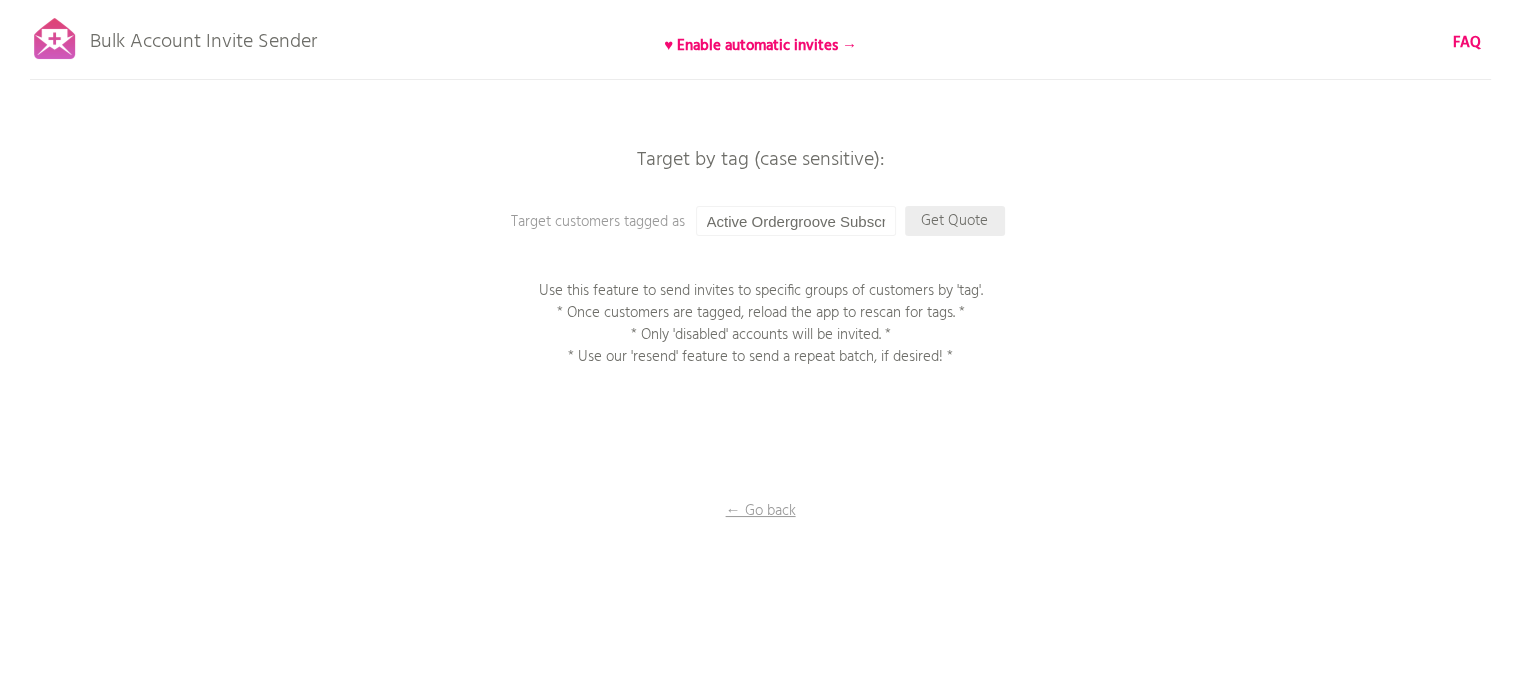 click on "Get Quote" at bounding box center [955, 221] 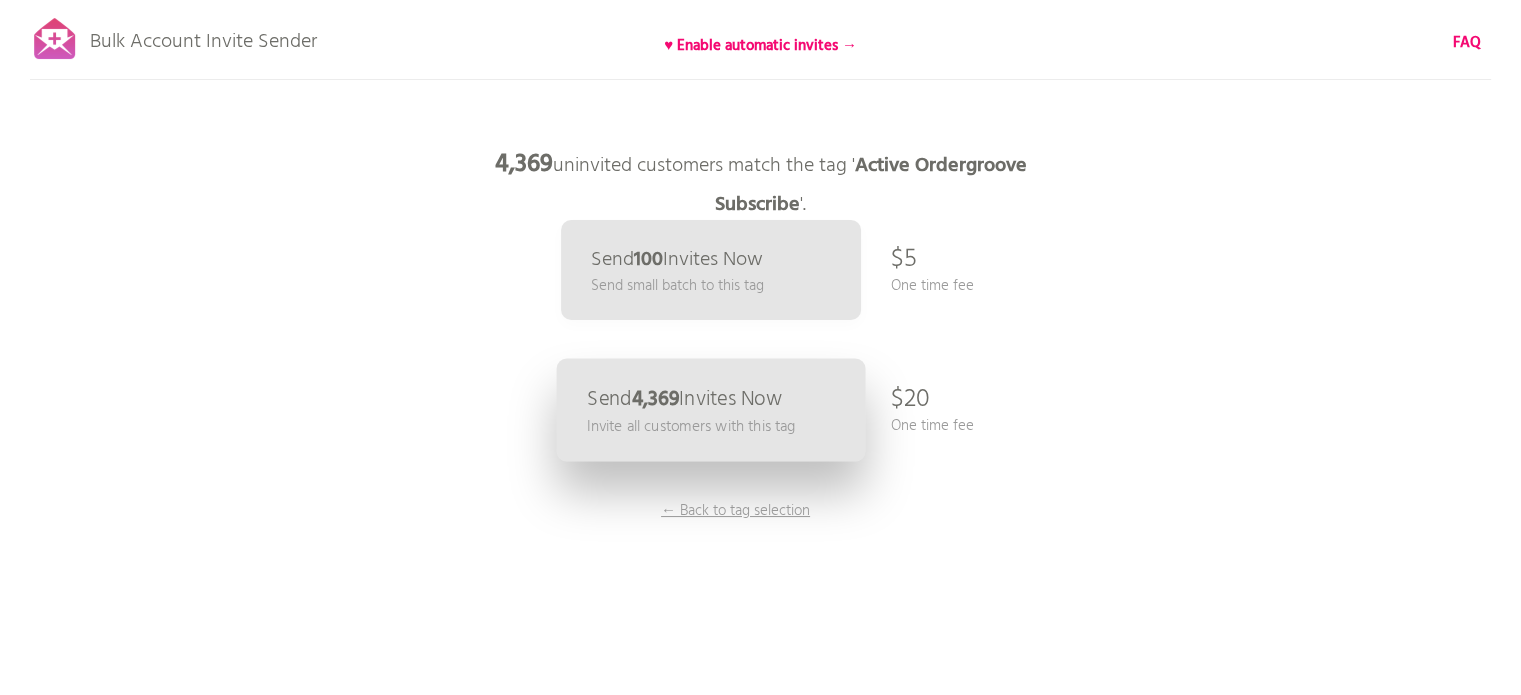 click on "Invite all customers with this tag" at bounding box center (691, 426) 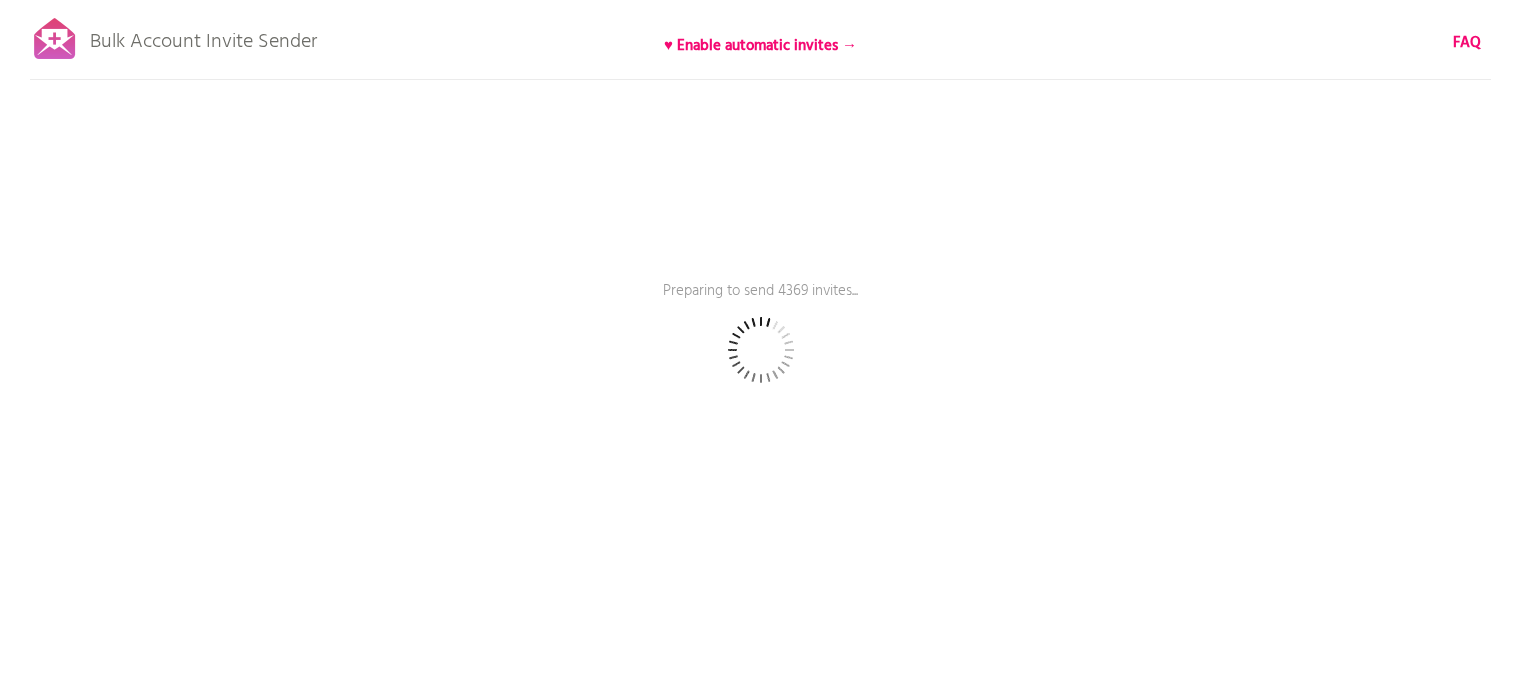 scroll, scrollTop: 0, scrollLeft: 0, axis: both 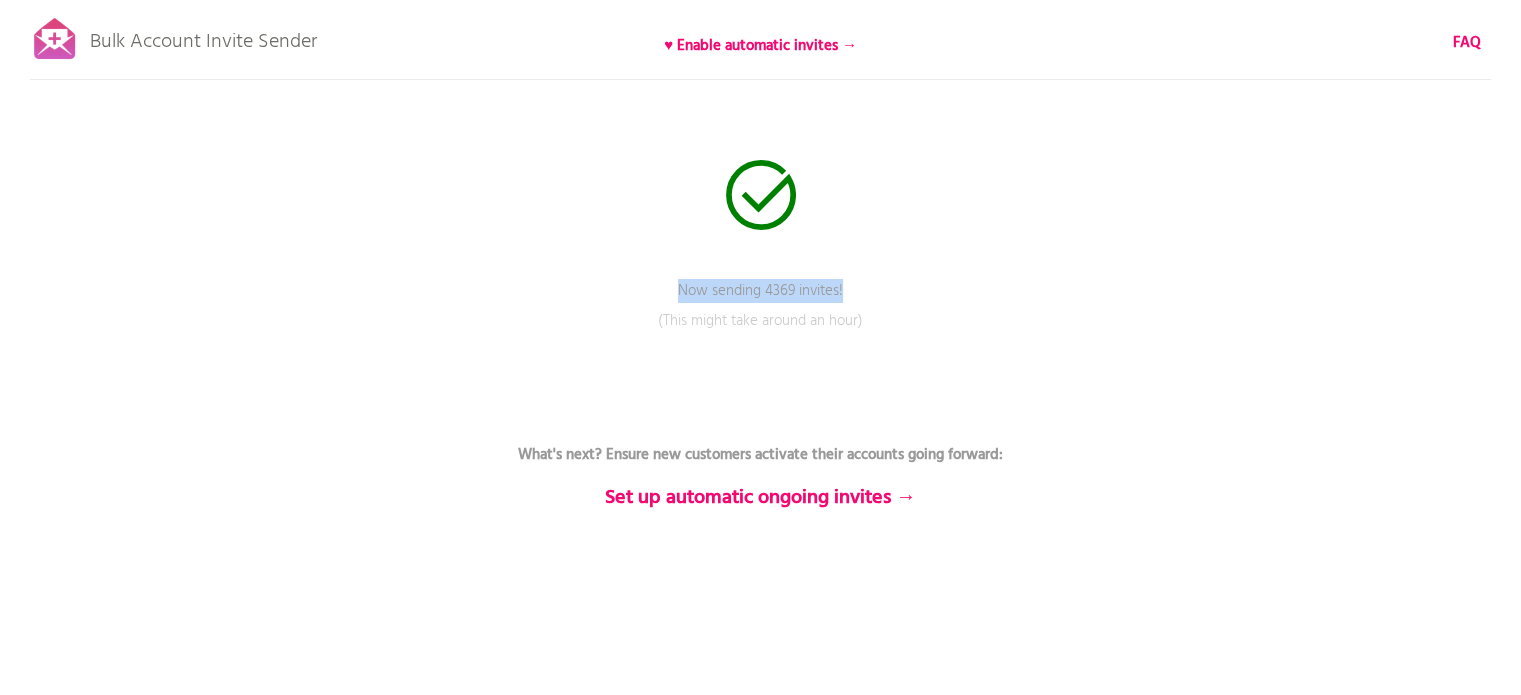 drag, startPoint x: 676, startPoint y: 280, endPoint x: 862, endPoint y: 295, distance: 186.60385 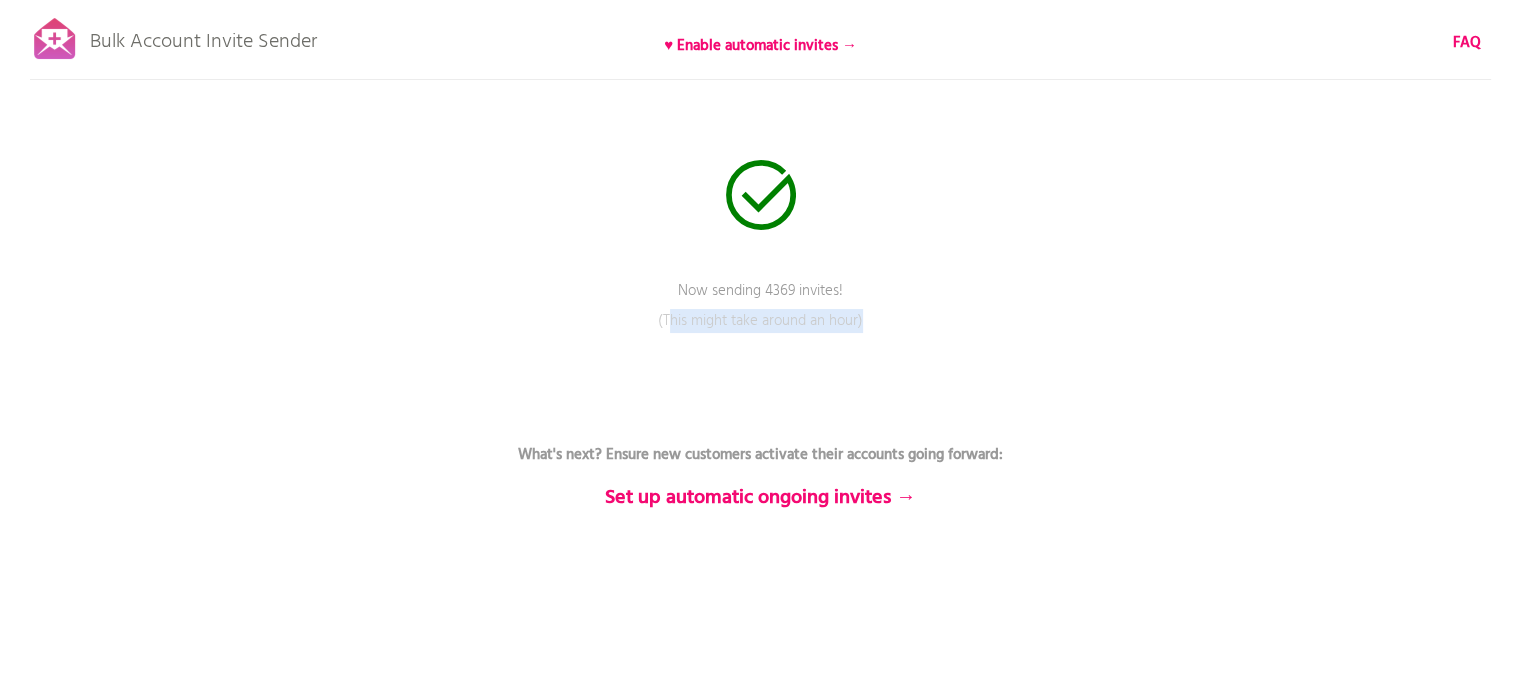 drag, startPoint x: 883, startPoint y: 325, endPoint x: 902, endPoint y: 329, distance: 19.416489 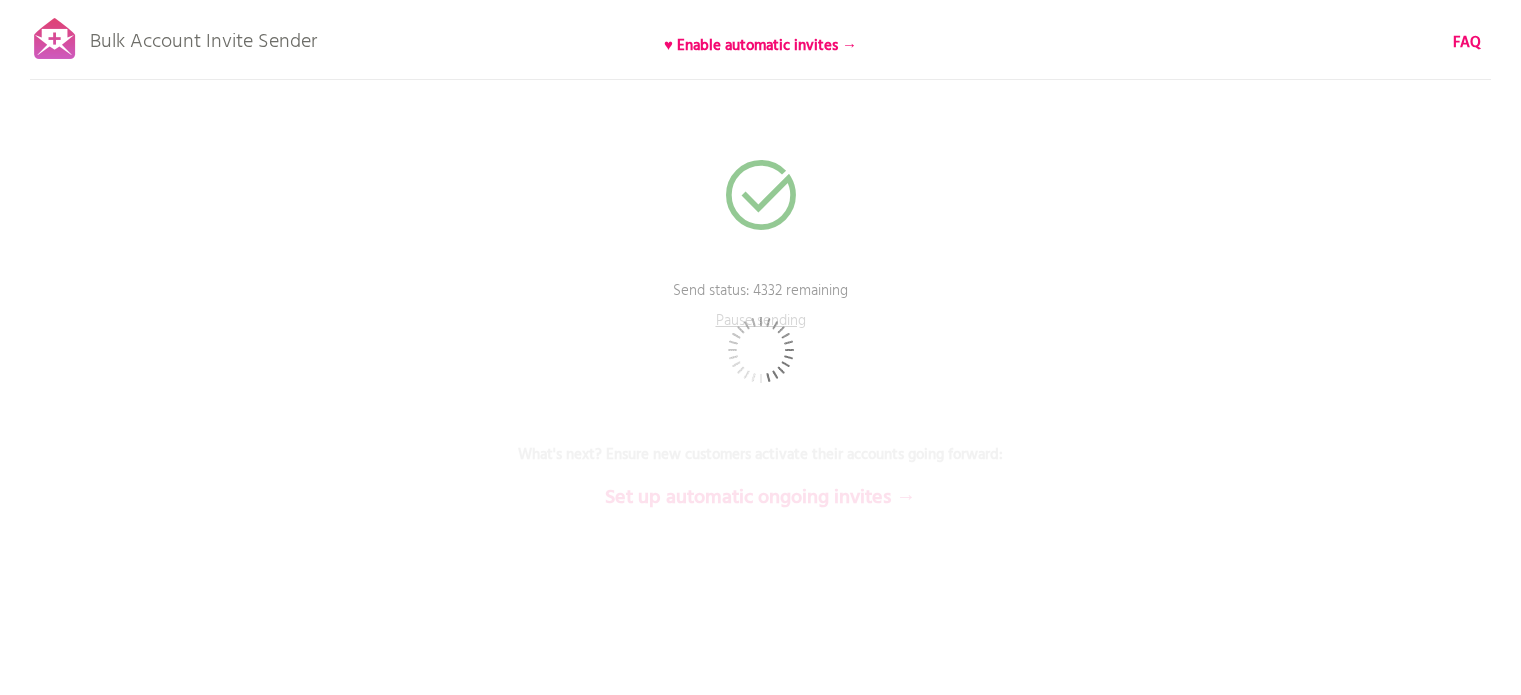 scroll, scrollTop: 0, scrollLeft: 0, axis: both 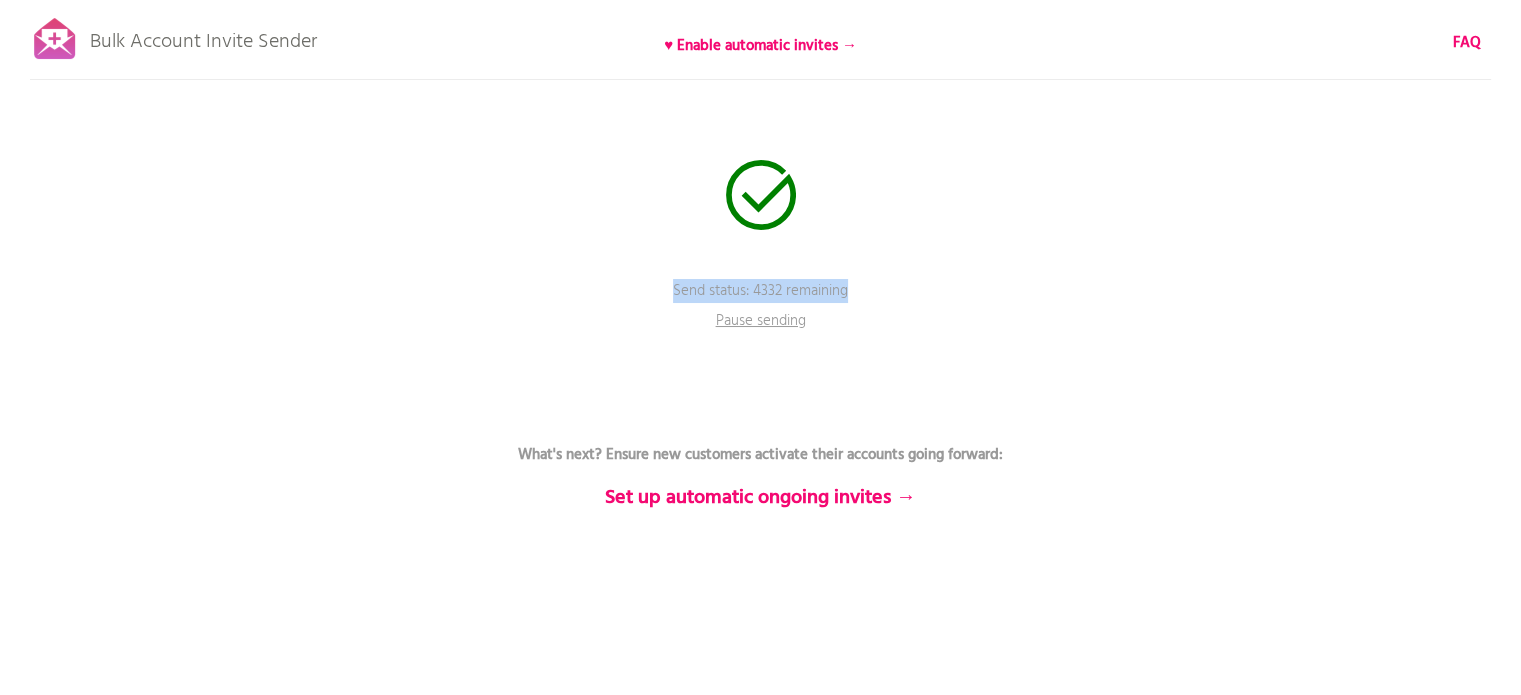 click on "Send status: 4332 remaining" at bounding box center [761, 305] 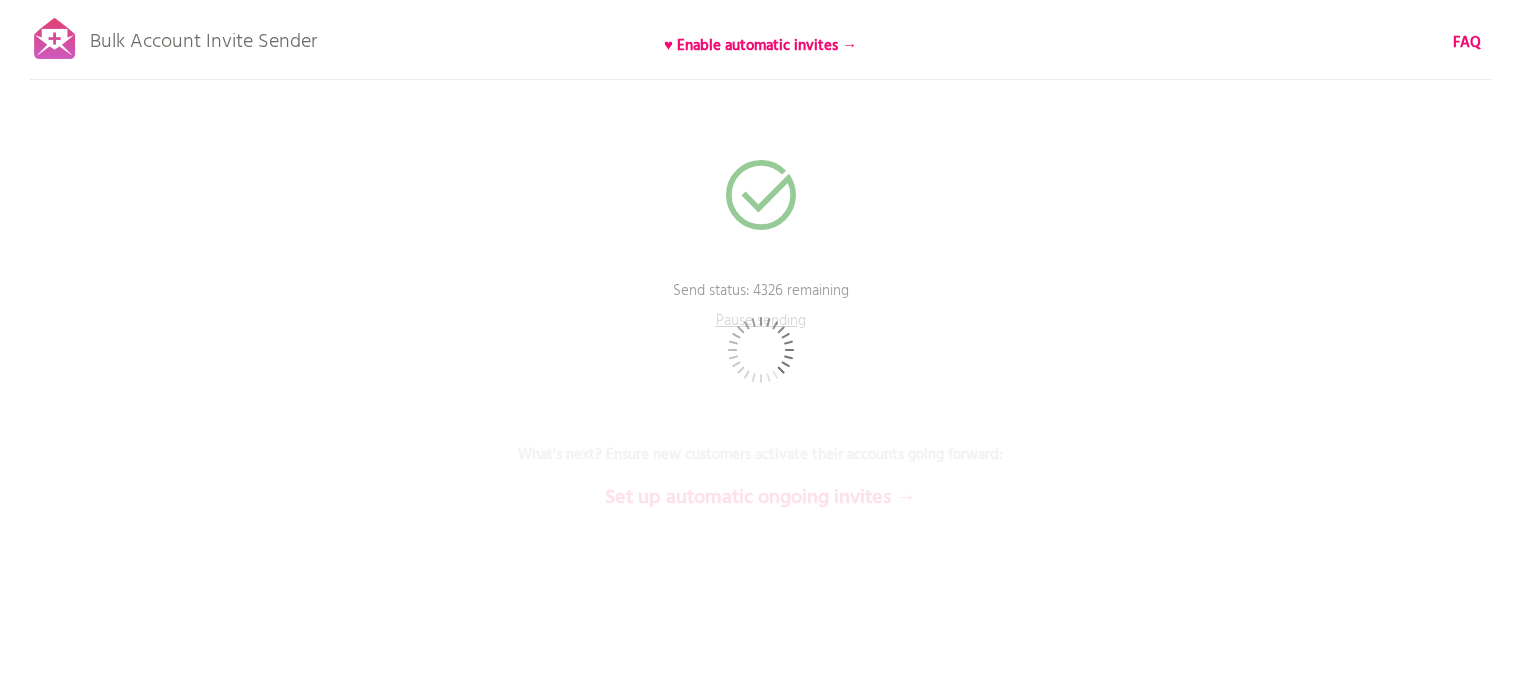 scroll, scrollTop: 0, scrollLeft: 0, axis: both 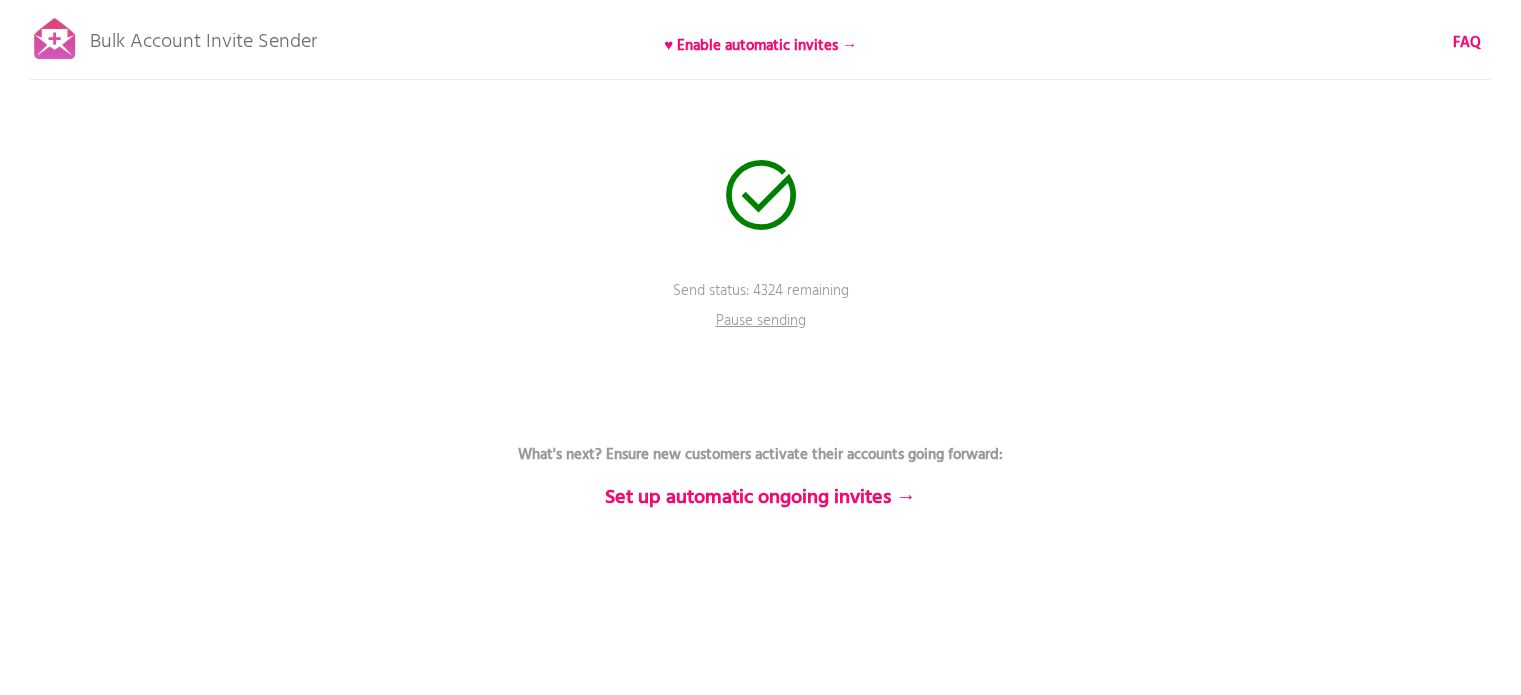 click on "Bulk Account Invite Sender
♥ Enable automatic invites →
FAQ
Send status: 4324 remaining
Pause sending
(This can take up to 30 mins)
What's next? Ensure new customers activate their accounts going forward:
Set up automatic ongoing invites →
Back to rescan & compose
Prepare your email
Step 1:  Click here  to edit your template.
We use the 'customer account invite' template you have already set up in Shopify,
complete with support for liquid variables.
Step 2: Test it out.
Enter an email address  of a customer account you own  to send it a real test invite.
Make sure the account status is  not already enabled , otherwise the email won't send.
Loading...
Send a test email to
angela@salemcp.com
Send Test
Target by tag (case sensitive):" at bounding box center [760, 350] 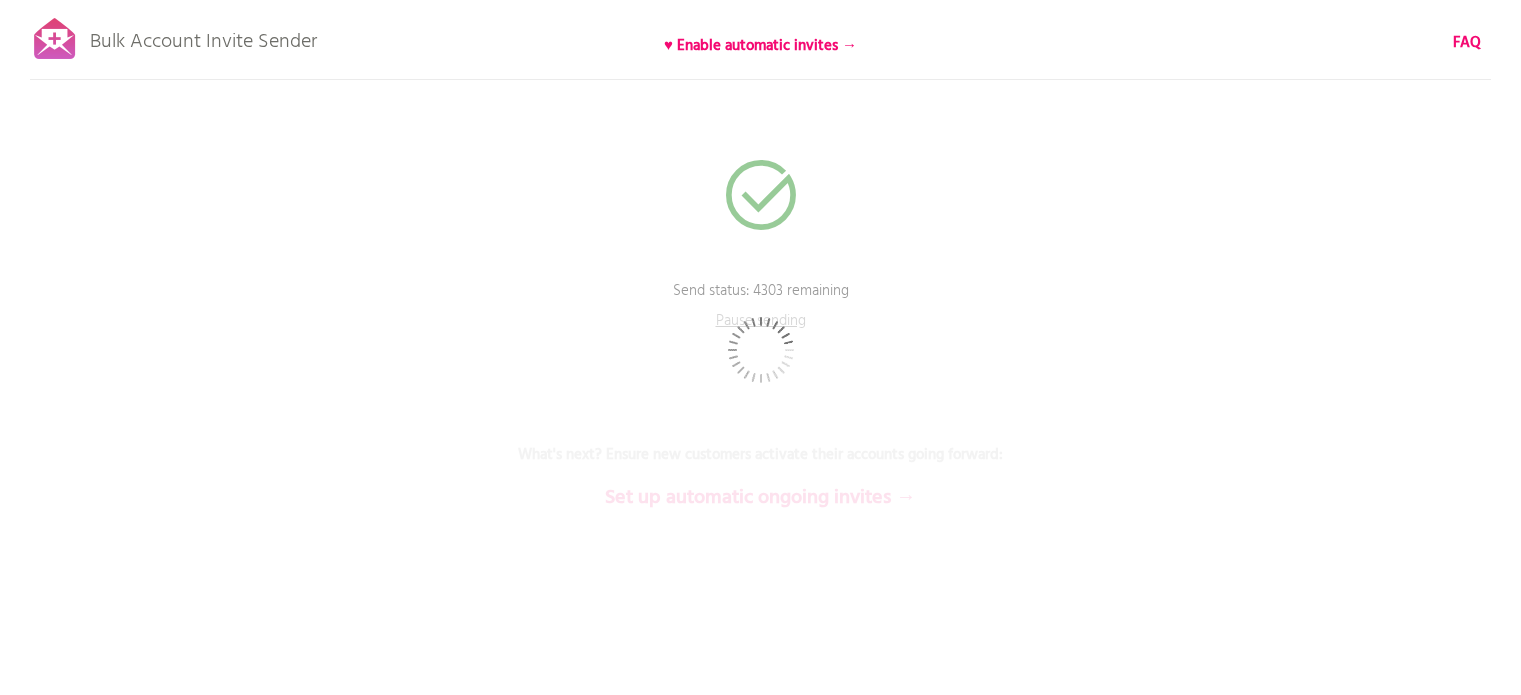 scroll, scrollTop: 0, scrollLeft: 0, axis: both 